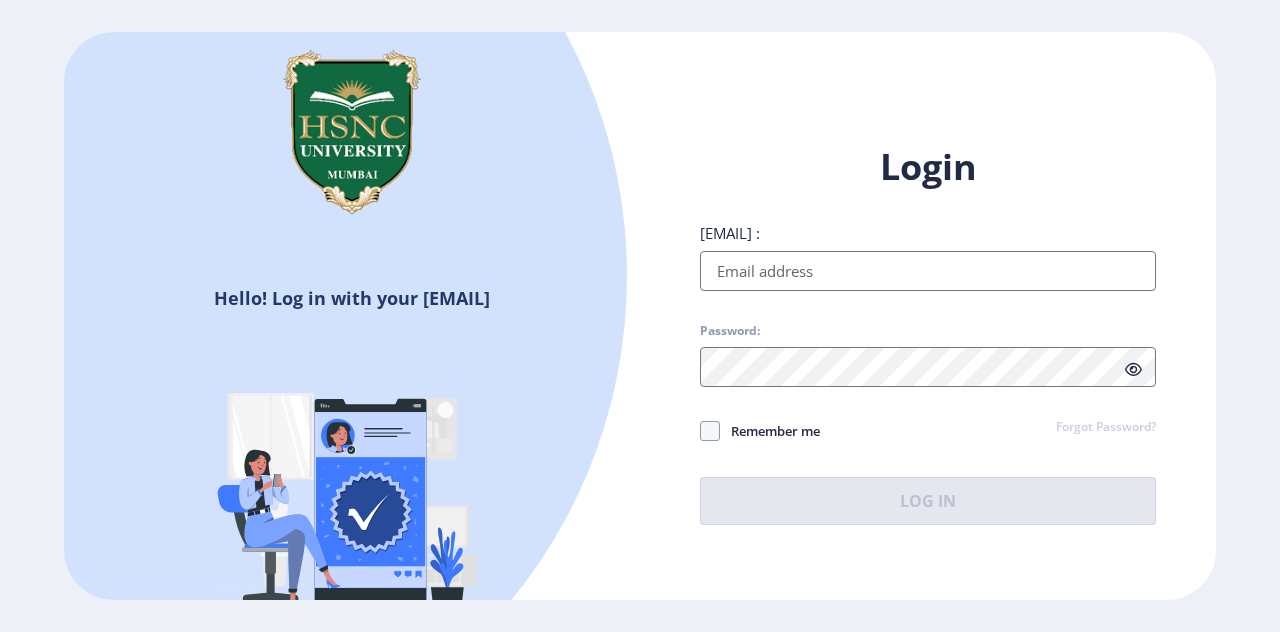 scroll, scrollTop: 0, scrollLeft: 0, axis: both 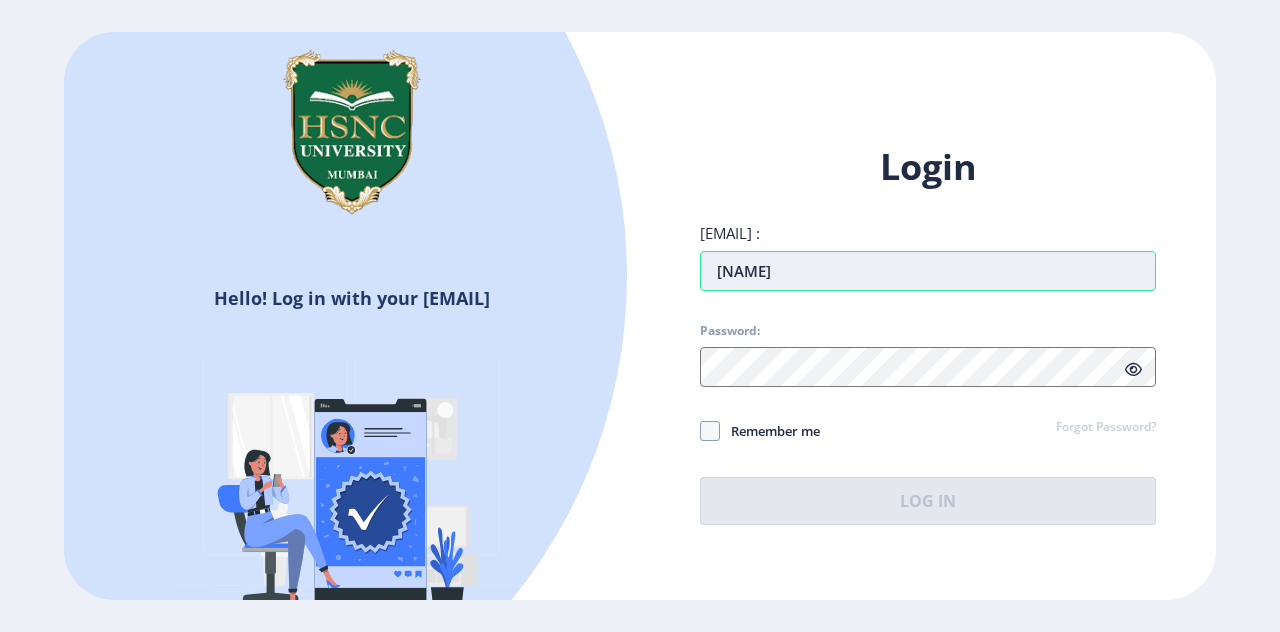type on "[EMAIL]" 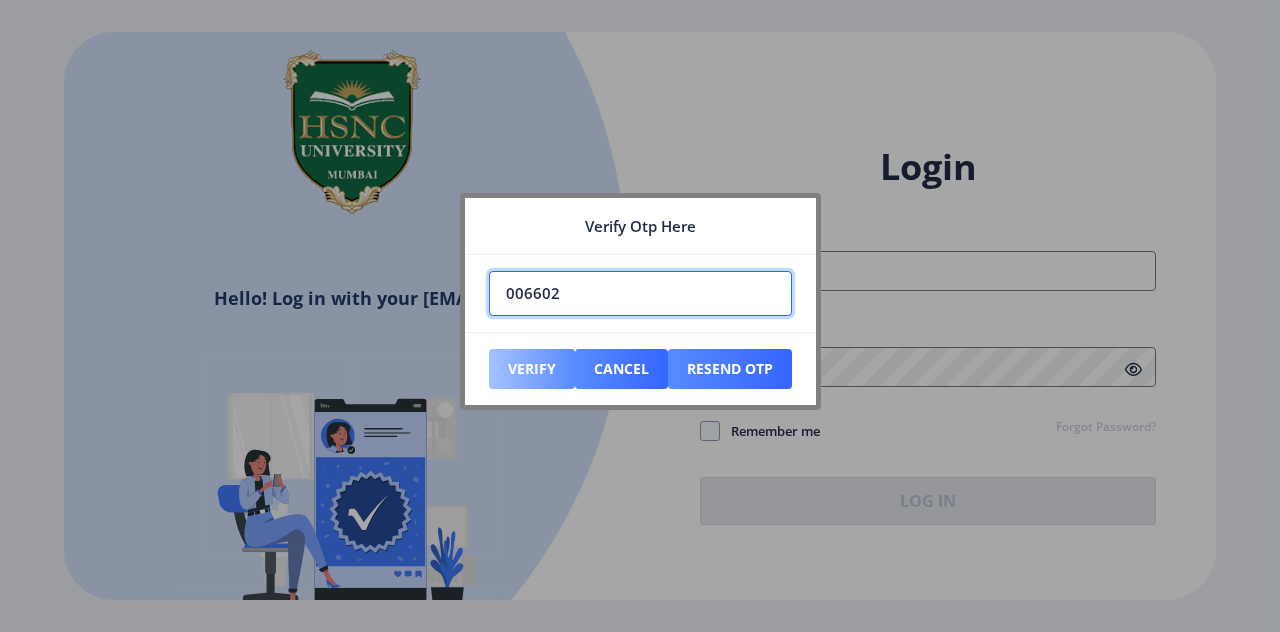type on "006602" 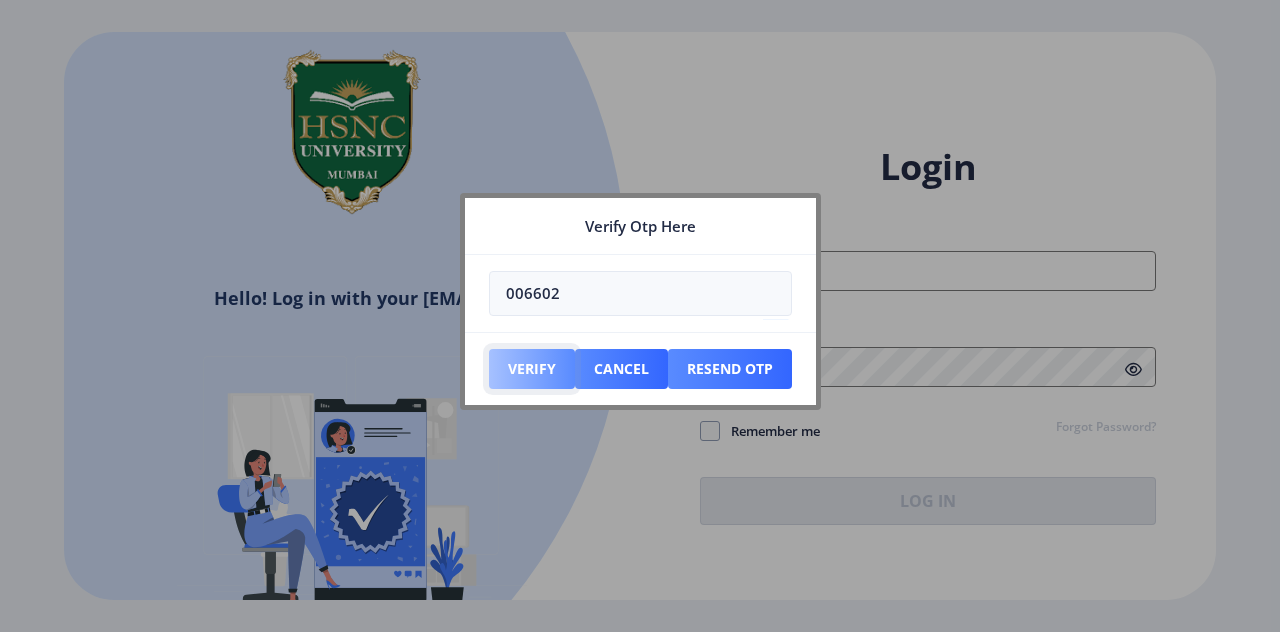 click on "Verify" at bounding box center [532, 369] 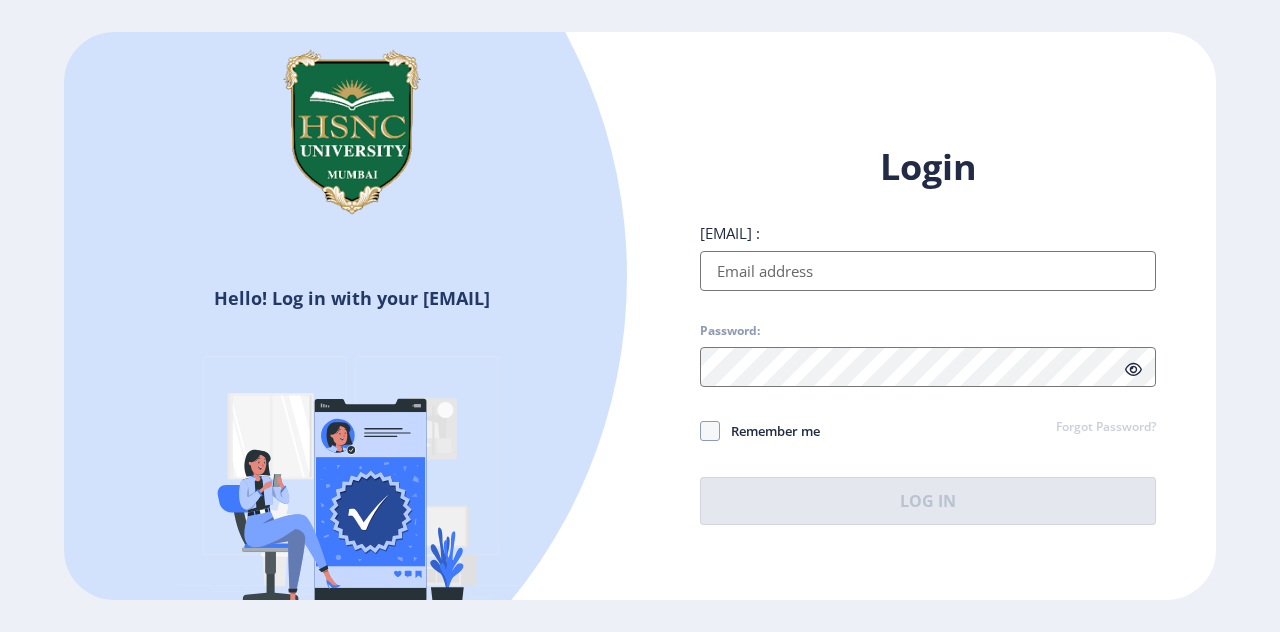 click on "[EMAIL] :" at bounding box center [928, 271] 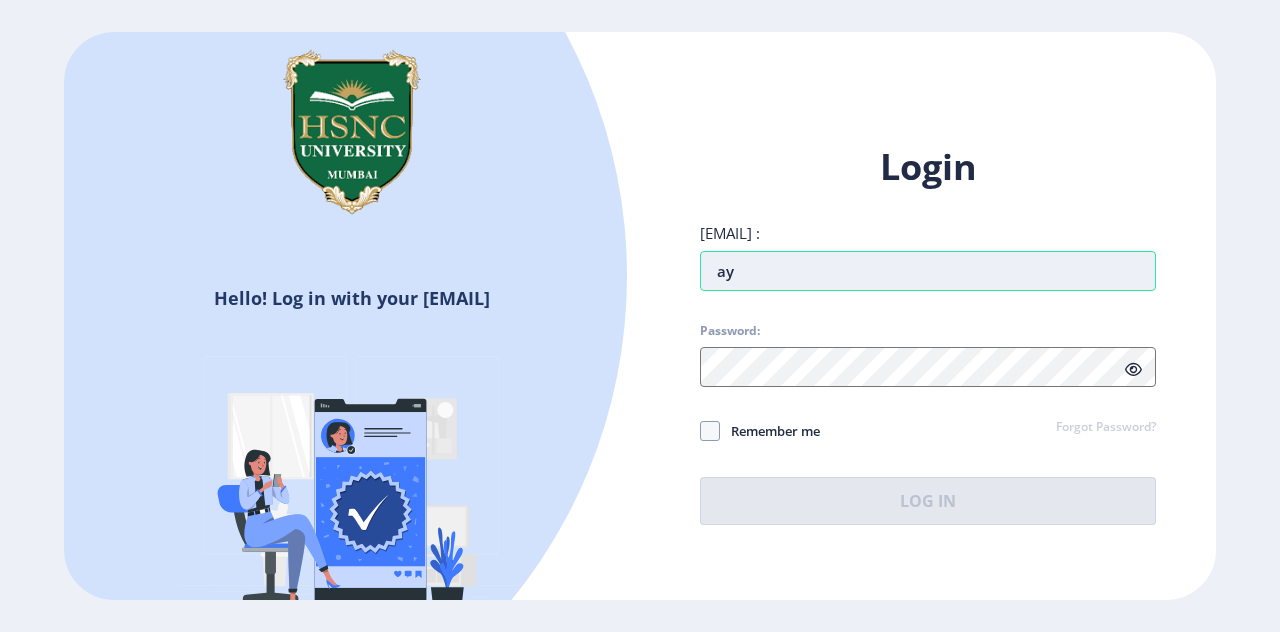 type on "[EMAIL]" 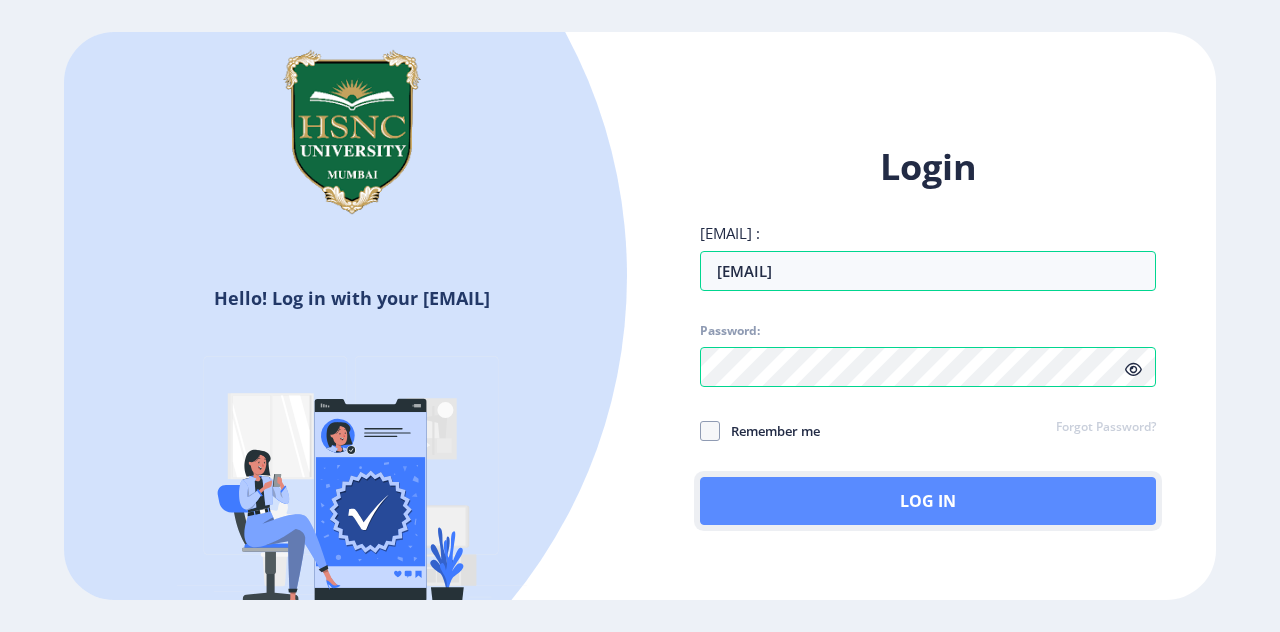 click on "Log In" 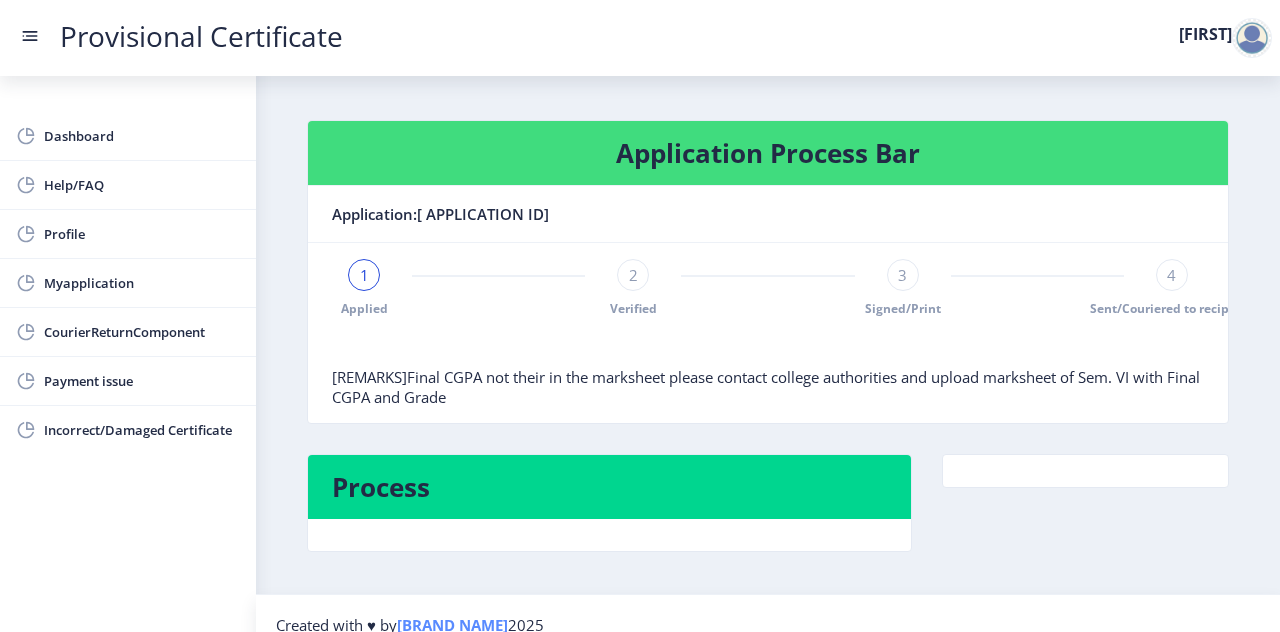 scroll, scrollTop: 0, scrollLeft: 0, axis: both 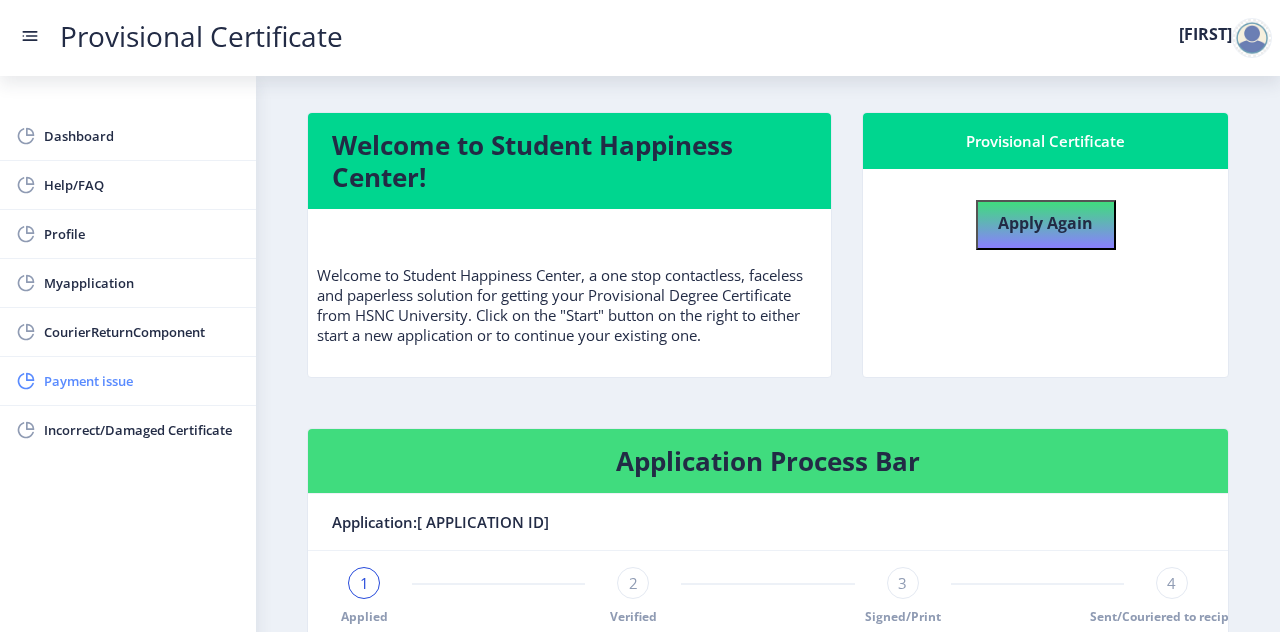 click on "Incorrect/Damaged Certificate" 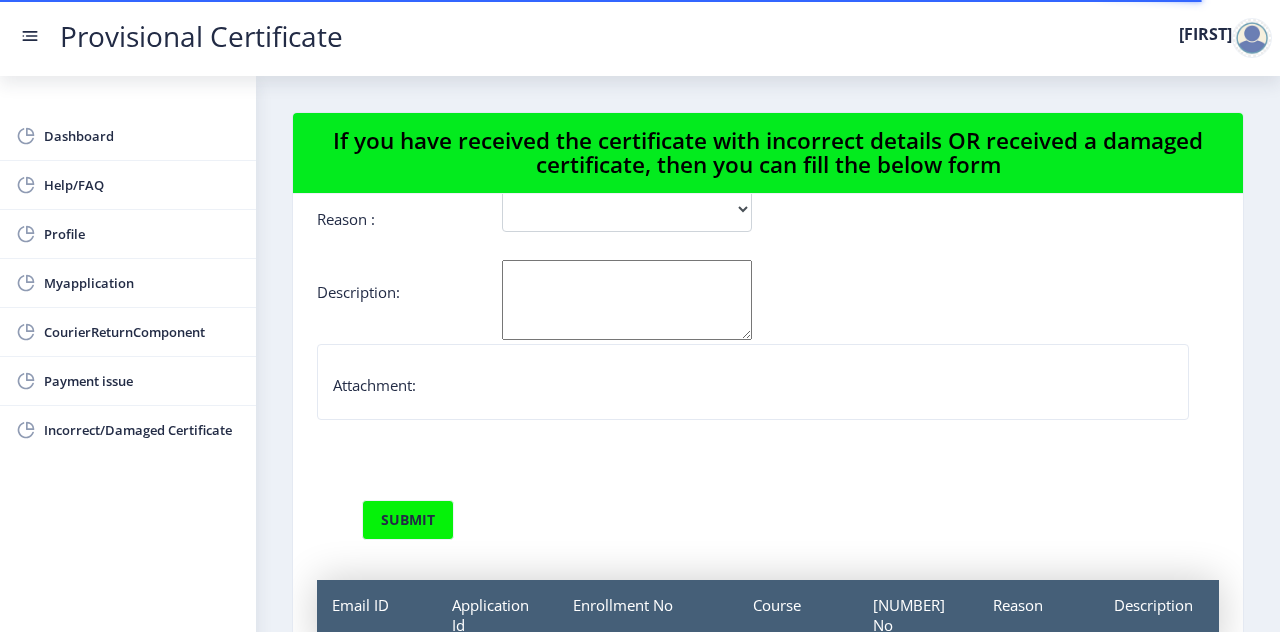 scroll, scrollTop: 245, scrollLeft: 0, axis: vertical 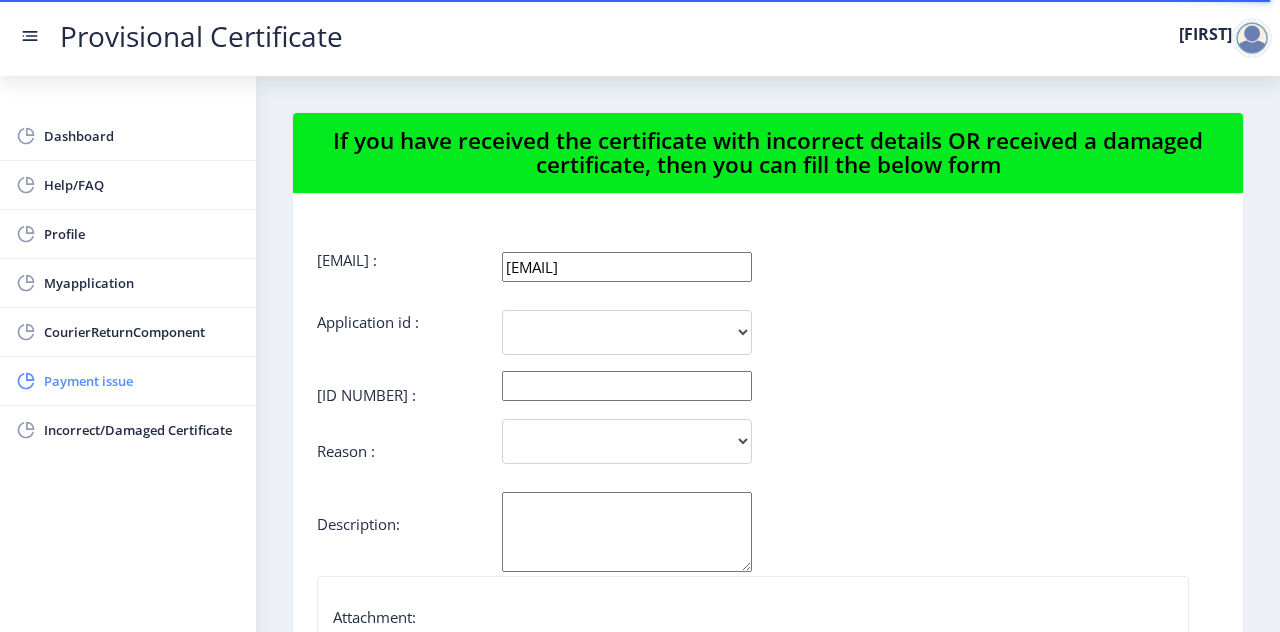 click on "Payment issue" 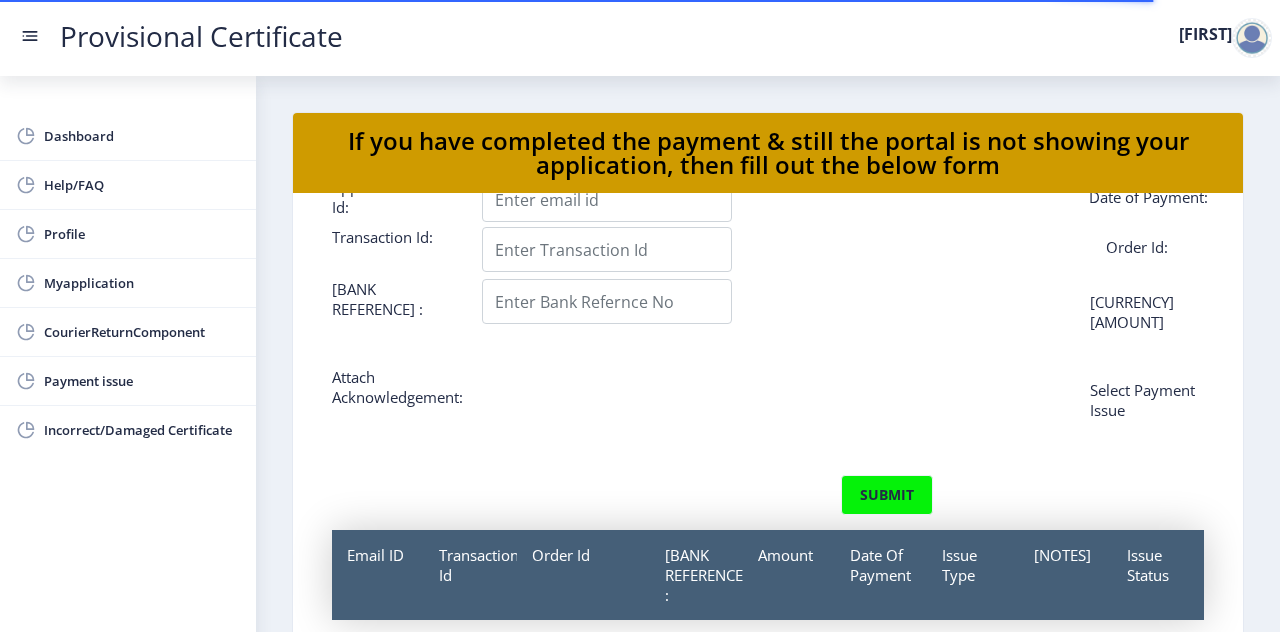 scroll, scrollTop: 0, scrollLeft: 0, axis: both 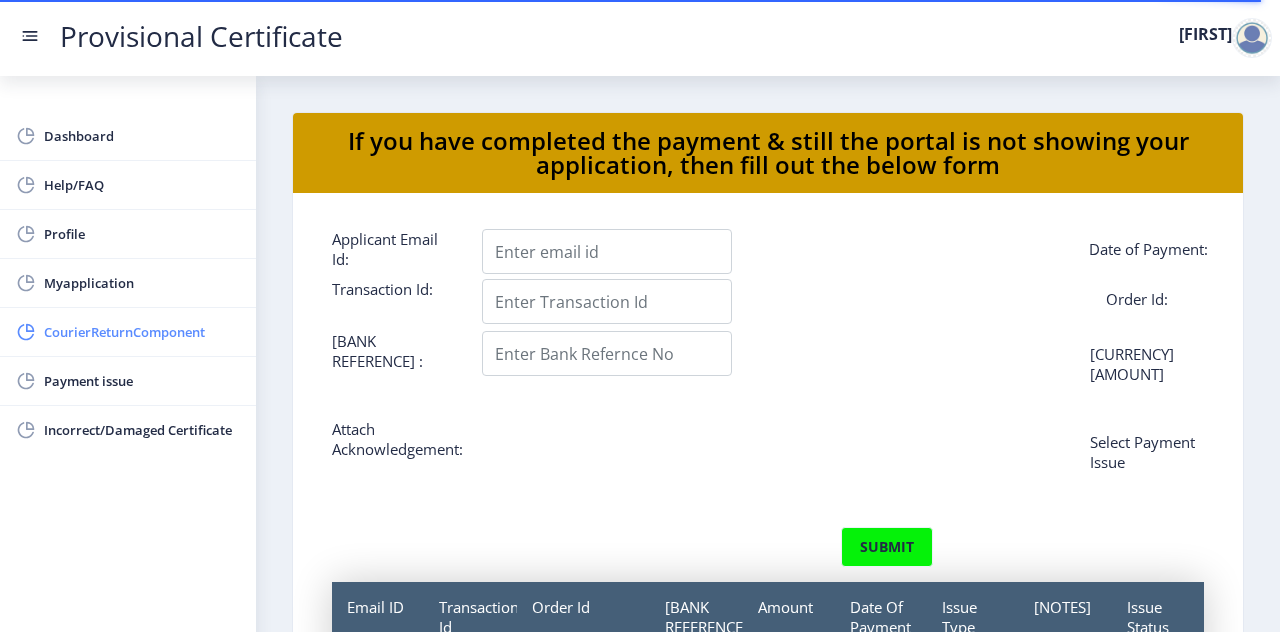 click on "CourierReturnComponent" 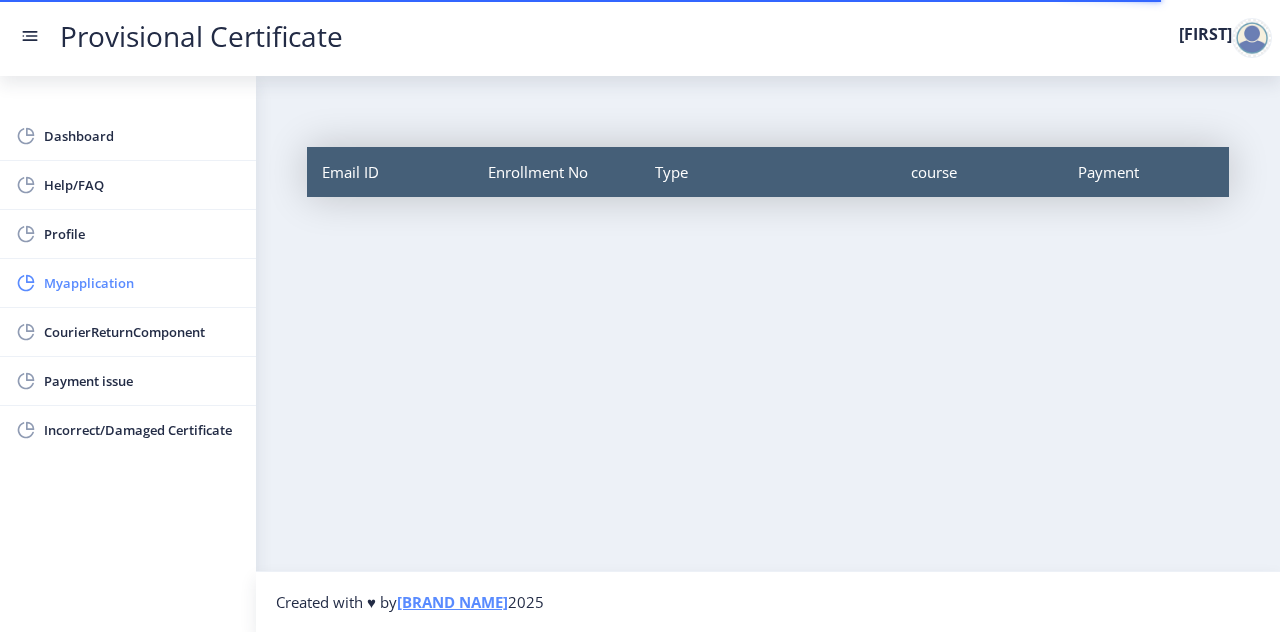 click on "Myapplication" 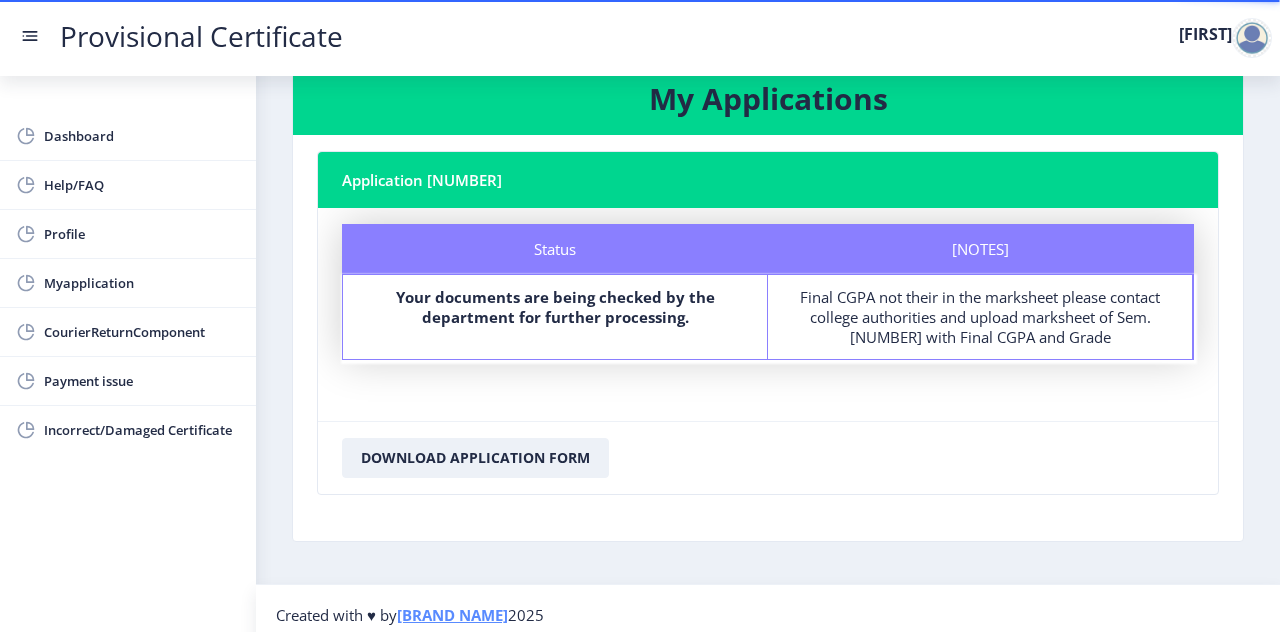 scroll, scrollTop: 48, scrollLeft: 0, axis: vertical 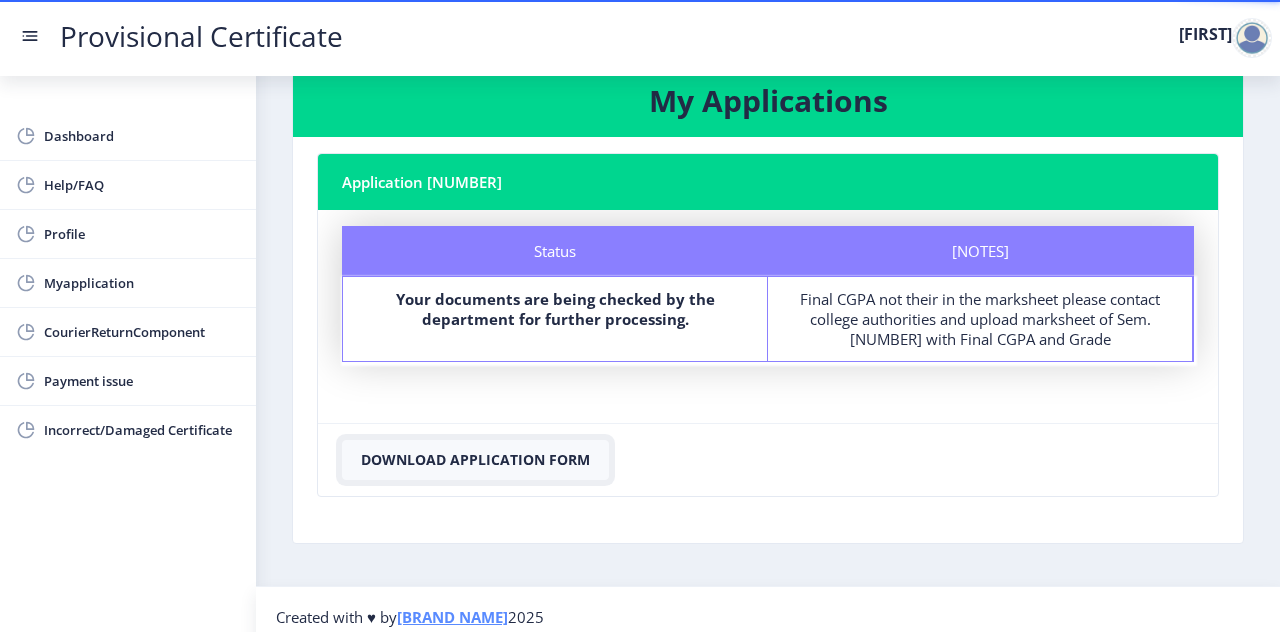 click on "Download Application Form" 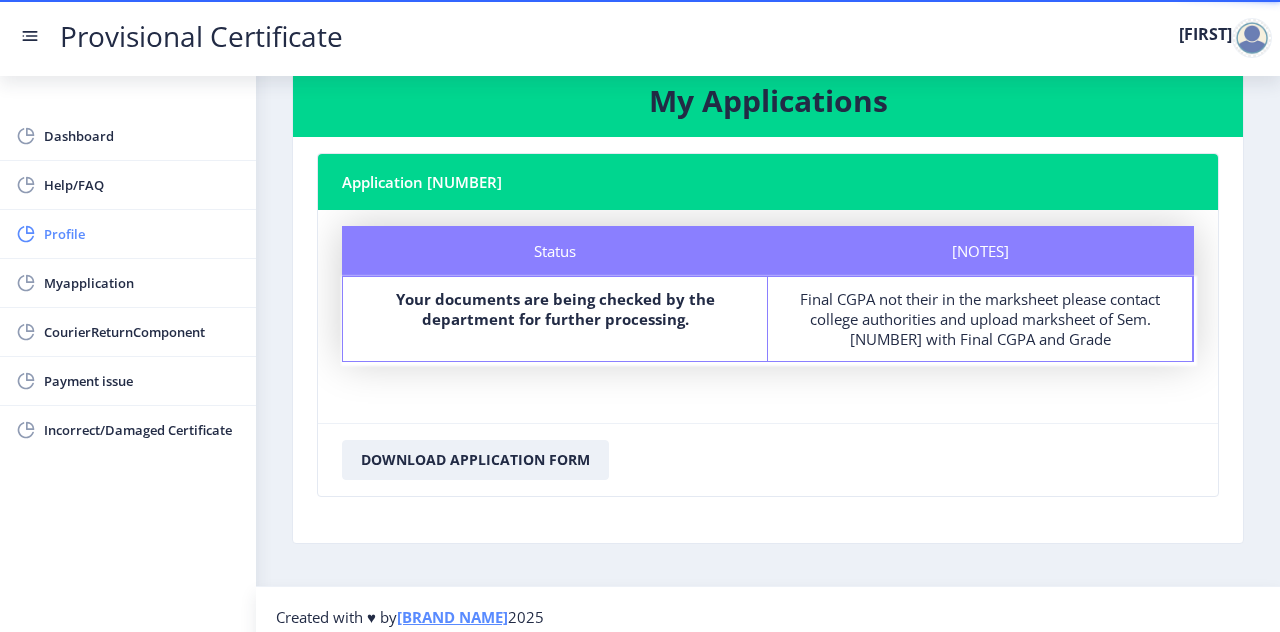 click on "Profile" 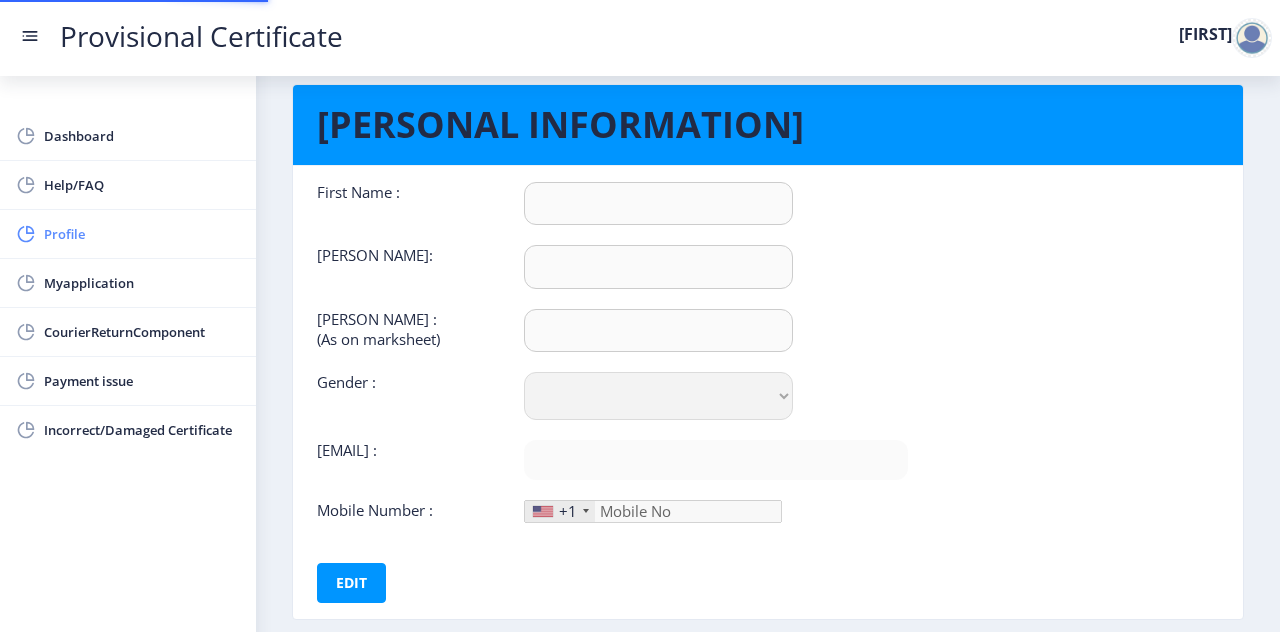scroll, scrollTop: 0, scrollLeft: 0, axis: both 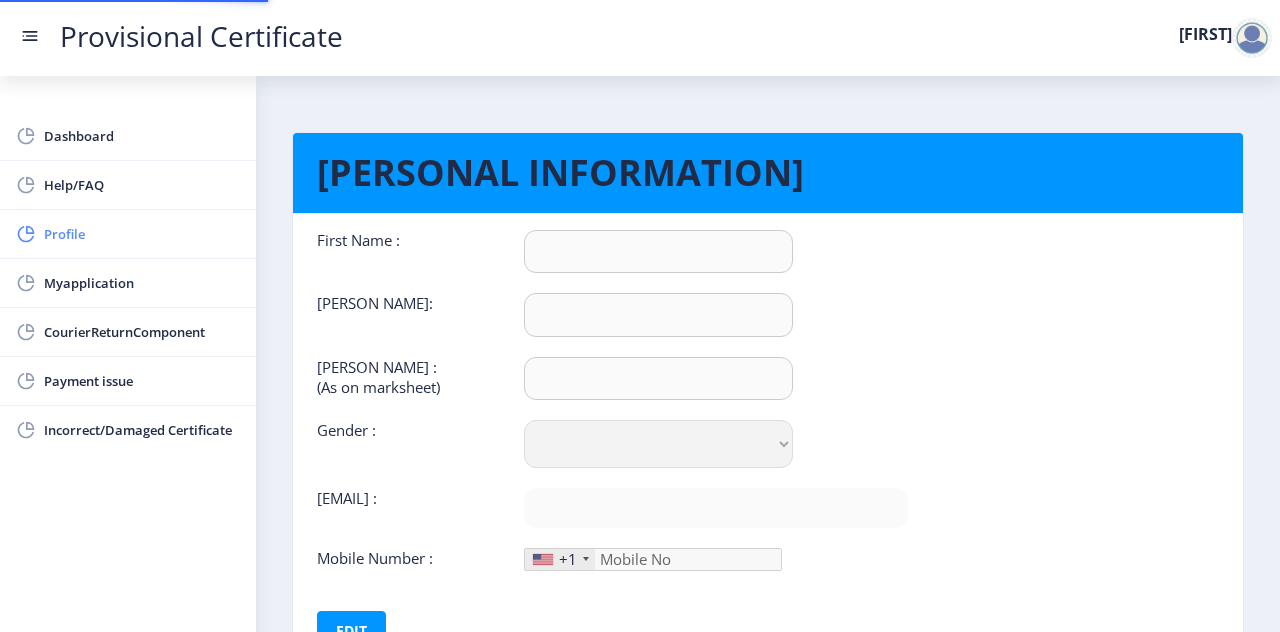 type on "[FIRST]" 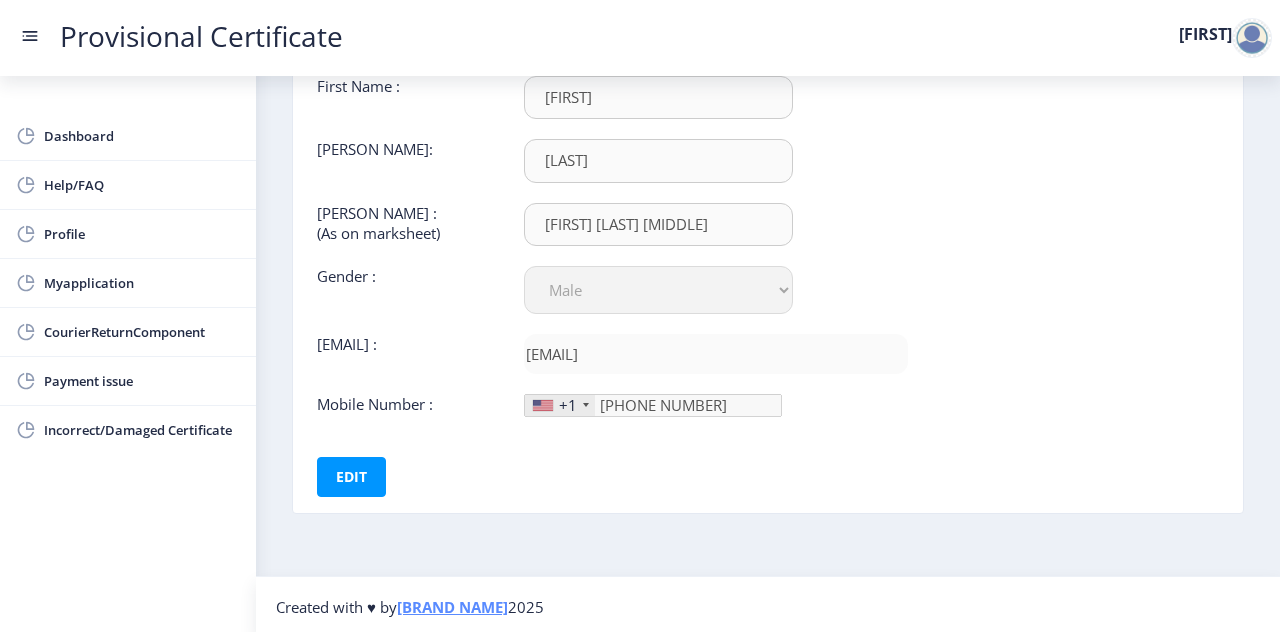 scroll, scrollTop: 0, scrollLeft: 0, axis: both 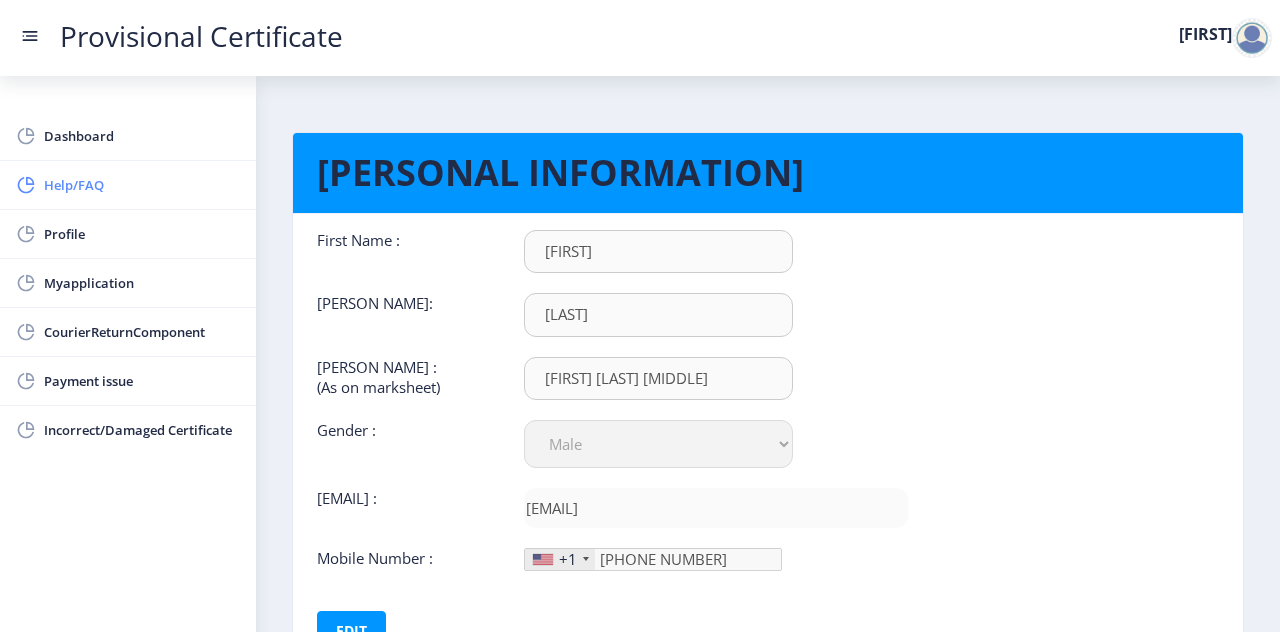 click on "Help/FAQ" 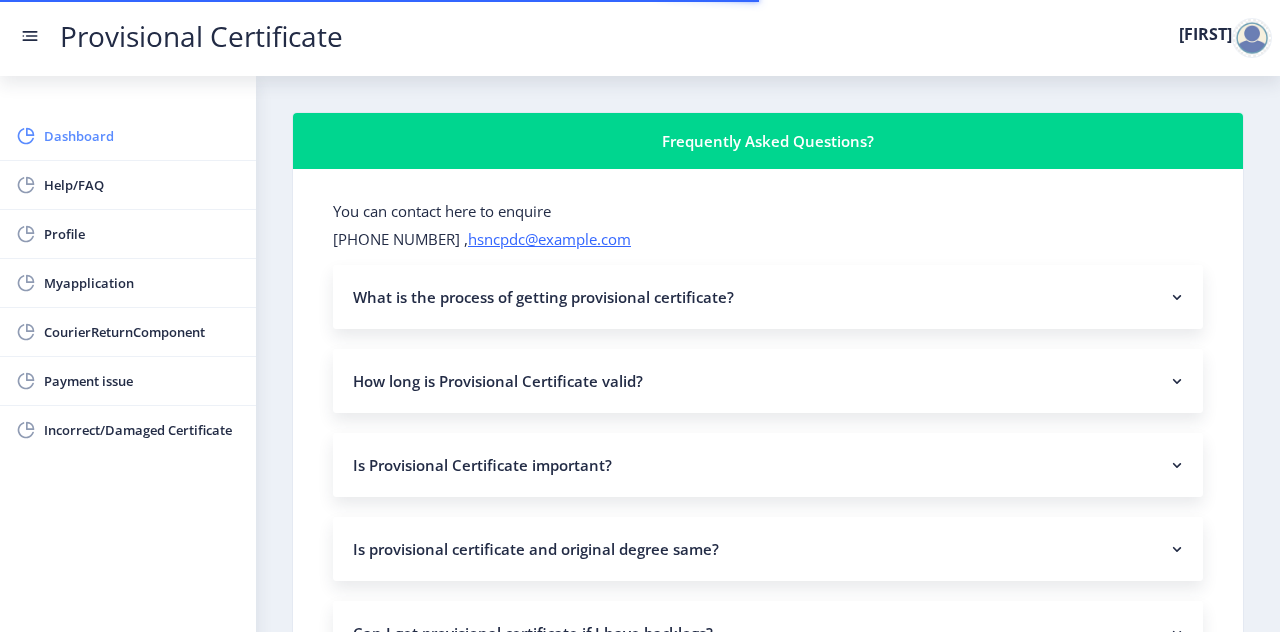 click on "Dashboard" 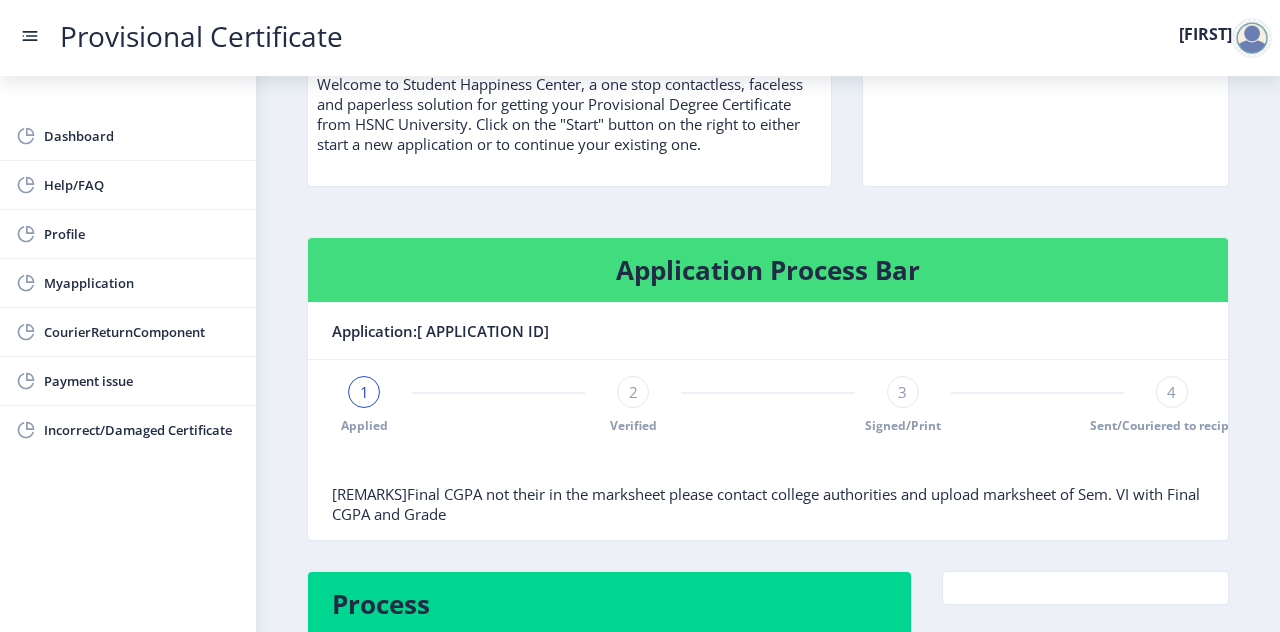 scroll, scrollTop: 332, scrollLeft: 0, axis: vertical 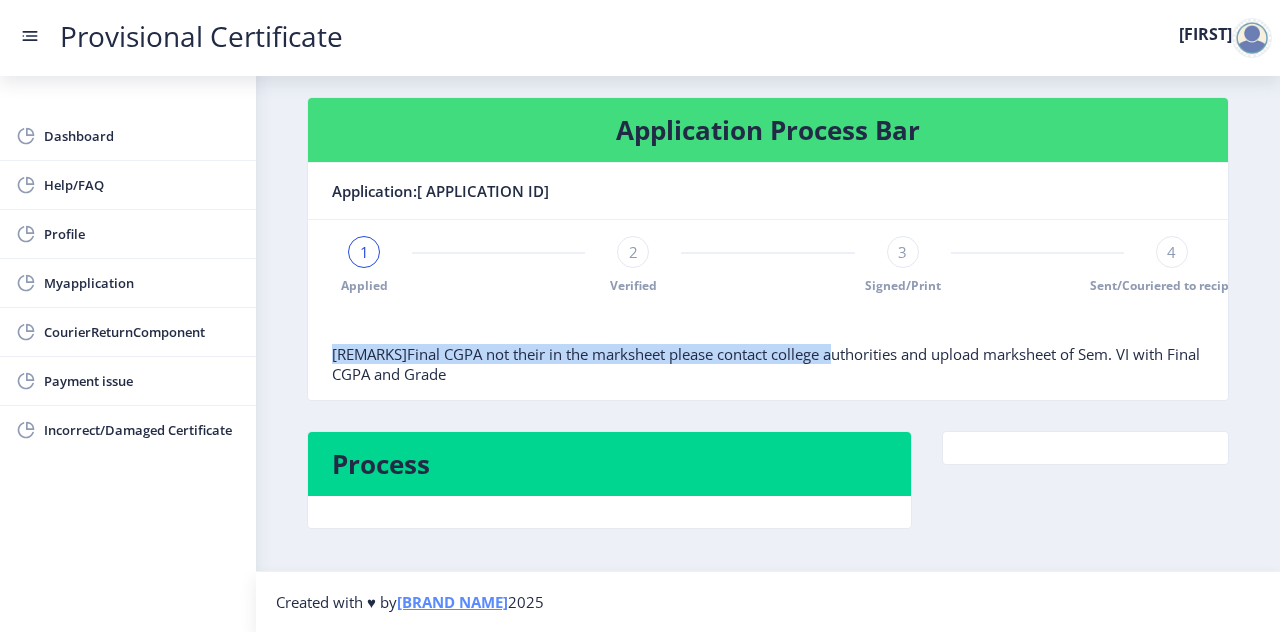 drag, startPoint x: 834, startPoint y: 355, endPoint x: 329, endPoint y: 353, distance: 505.00397 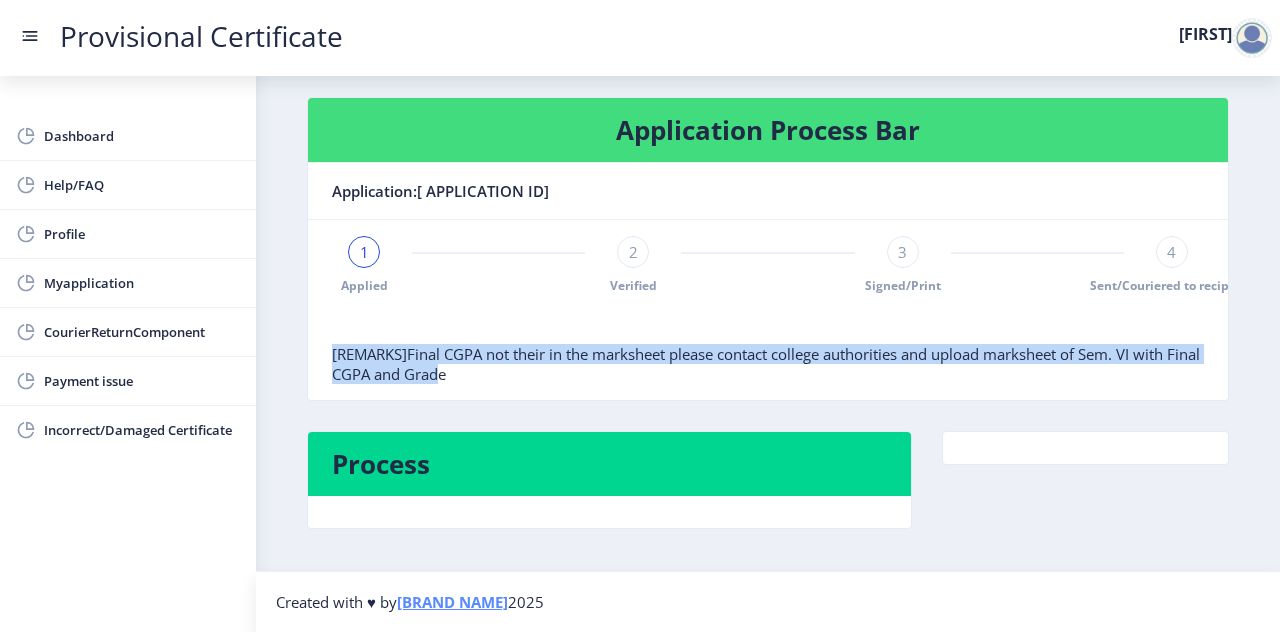 drag, startPoint x: 331, startPoint y: 344, endPoint x: 557, endPoint y: 367, distance: 227.16734 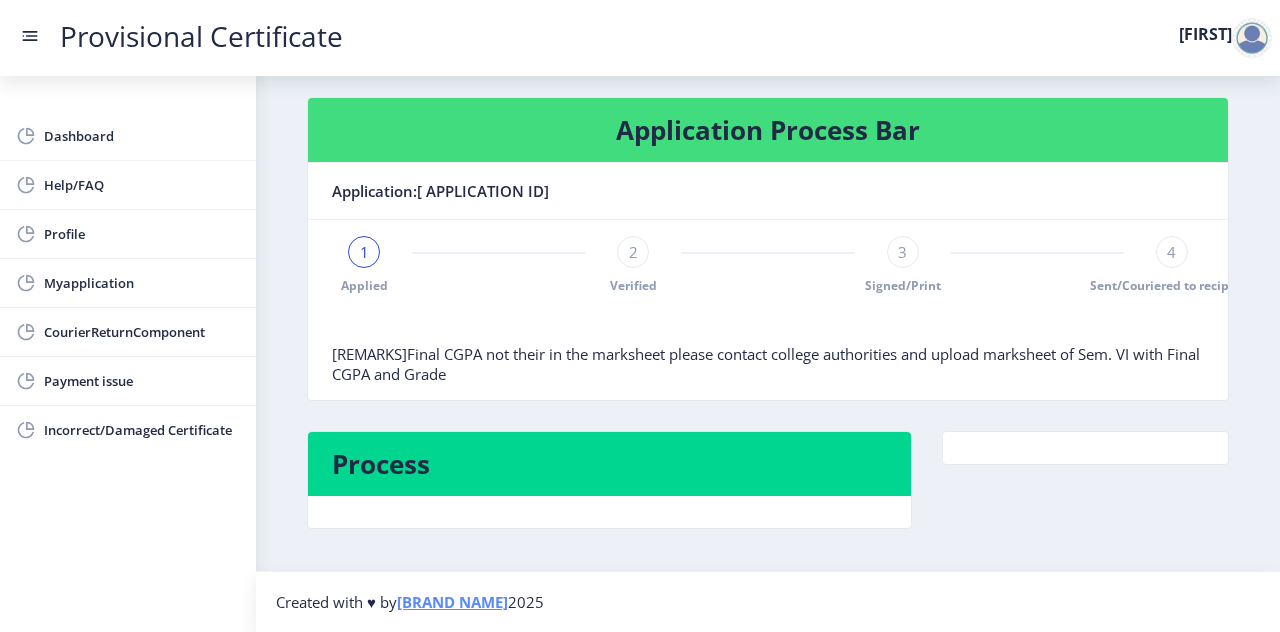 drag, startPoint x: 557, startPoint y: 367, endPoint x: 489, endPoint y: 376, distance: 68.593 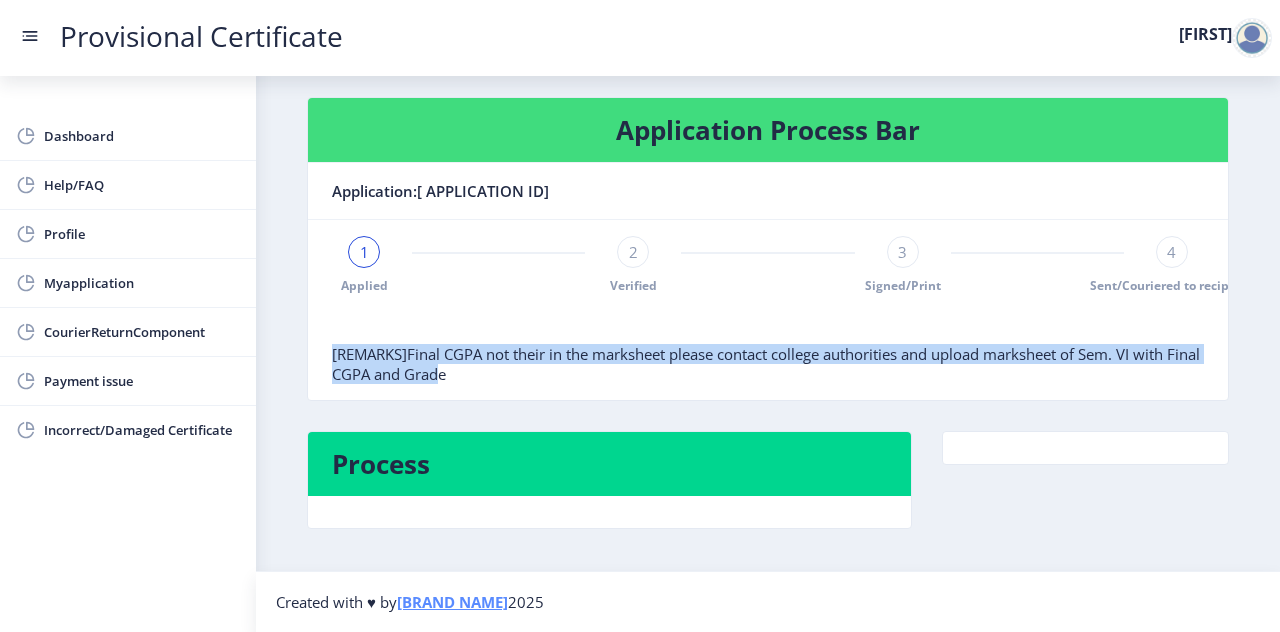 drag, startPoint x: 484, startPoint y: 373, endPoint x: 326, endPoint y: 353, distance: 159.26079 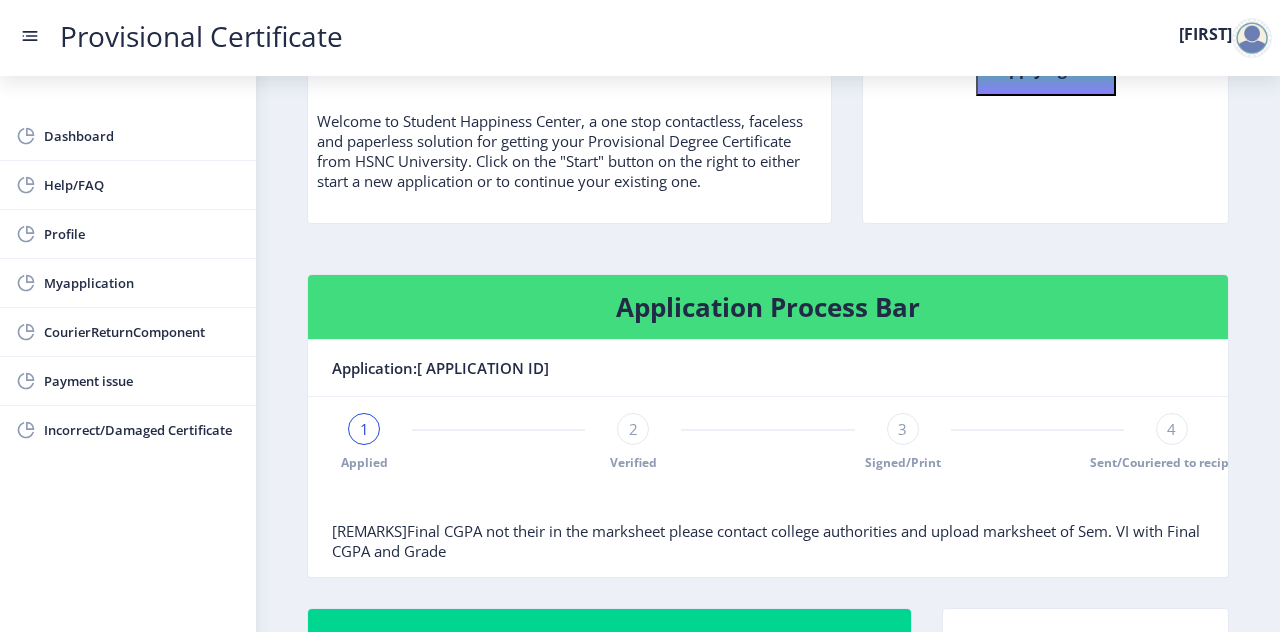 scroll, scrollTop: 0, scrollLeft: 0, axis: both 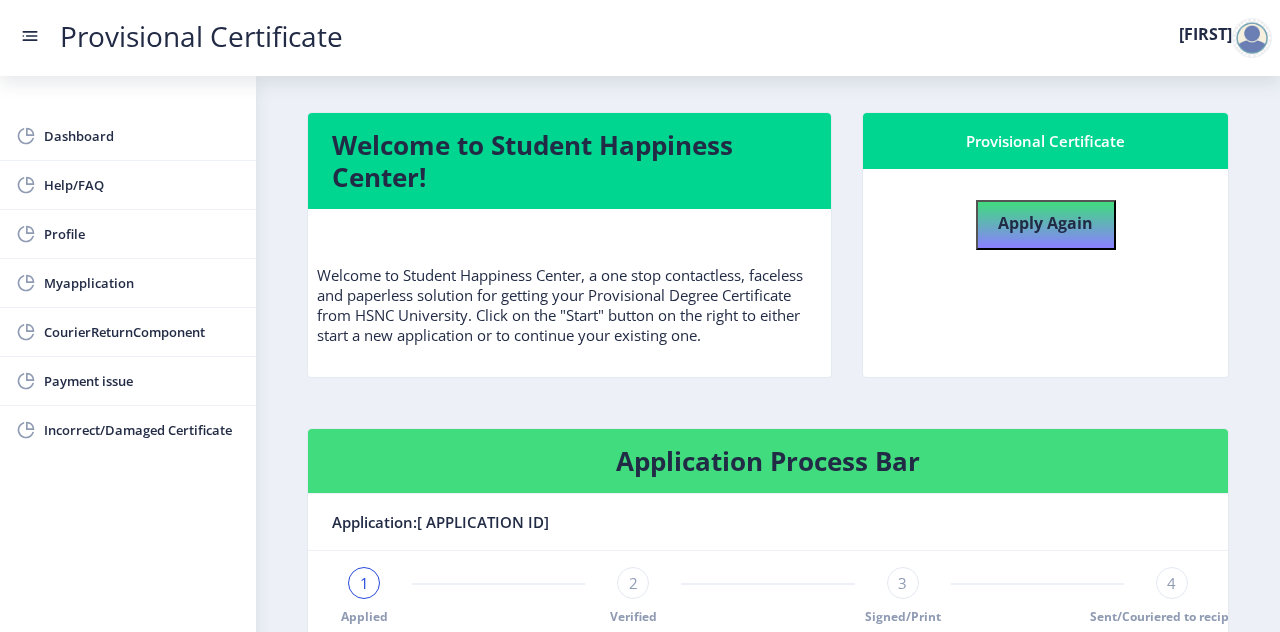 click 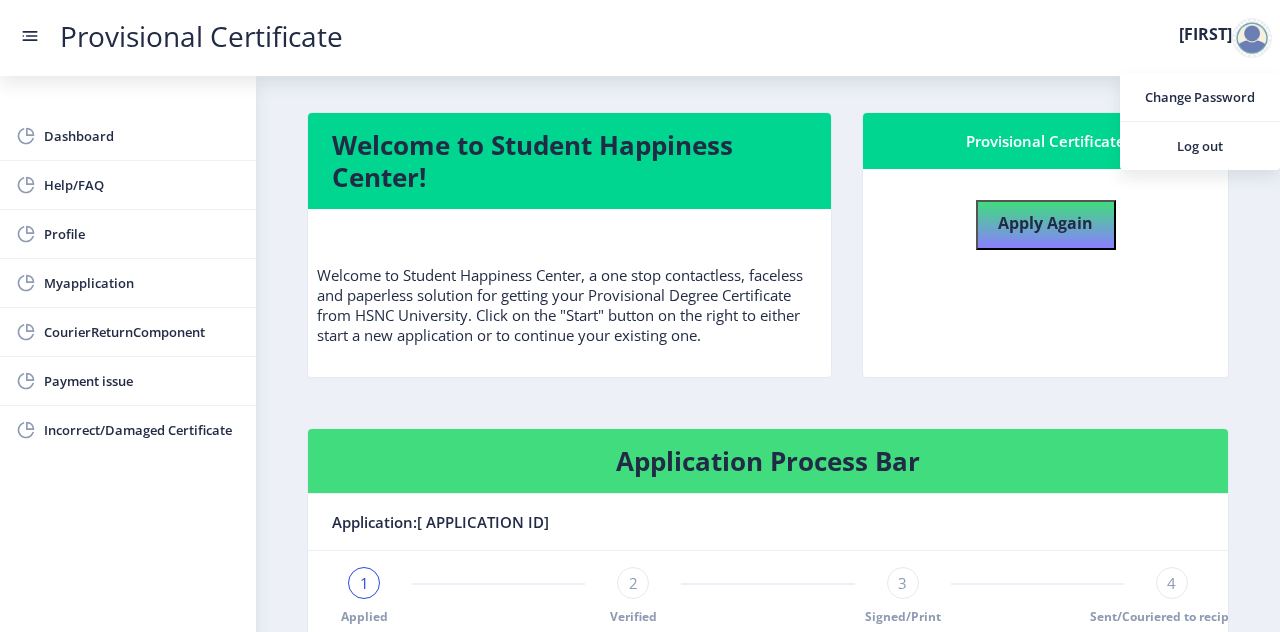 click on "Welcome to Student Happiness Center! Welcome to Student Happiness Center, a one stop contactless, faceless and paperless solution for getting your Provisional Degree Certificate from HSNC University. Click on the "Start" button on the right to either start a new application or to continue your existing one. Provisional Certificate Apply Again Application Process Bar Application:3086 1 Applied 2 Verified 3 Signed/Print 4 Sent/Couriered to recipient Remarks:Final CGPA not their in the marksheet please contact college authorities and upload marksheet of Sem. VI with Final CGPA and Grade Process" 